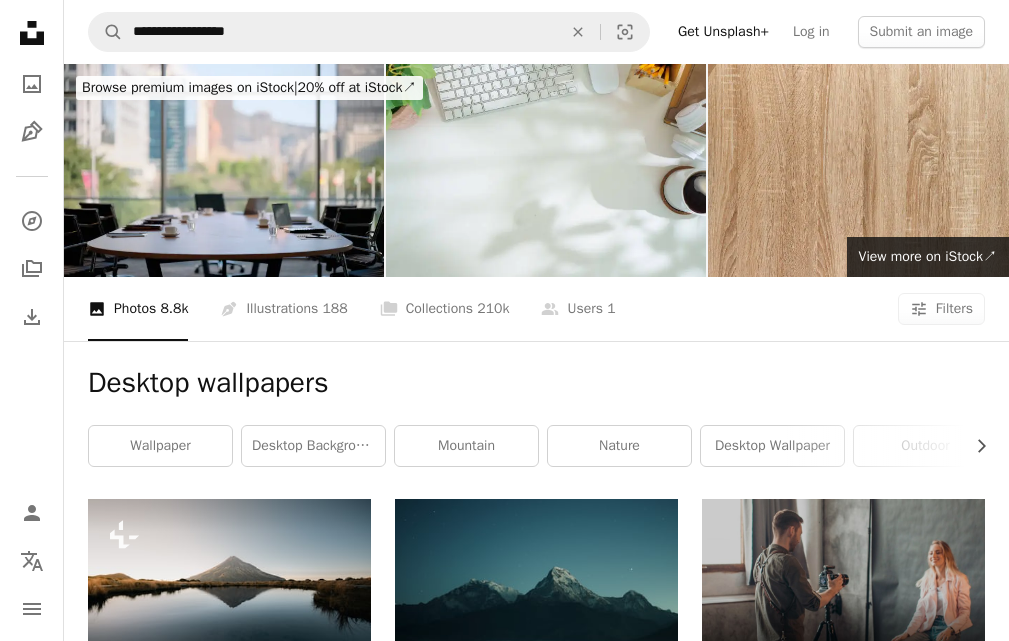 scroll, scrollTop: 8100, scrollLeft: 0, axis: vertical 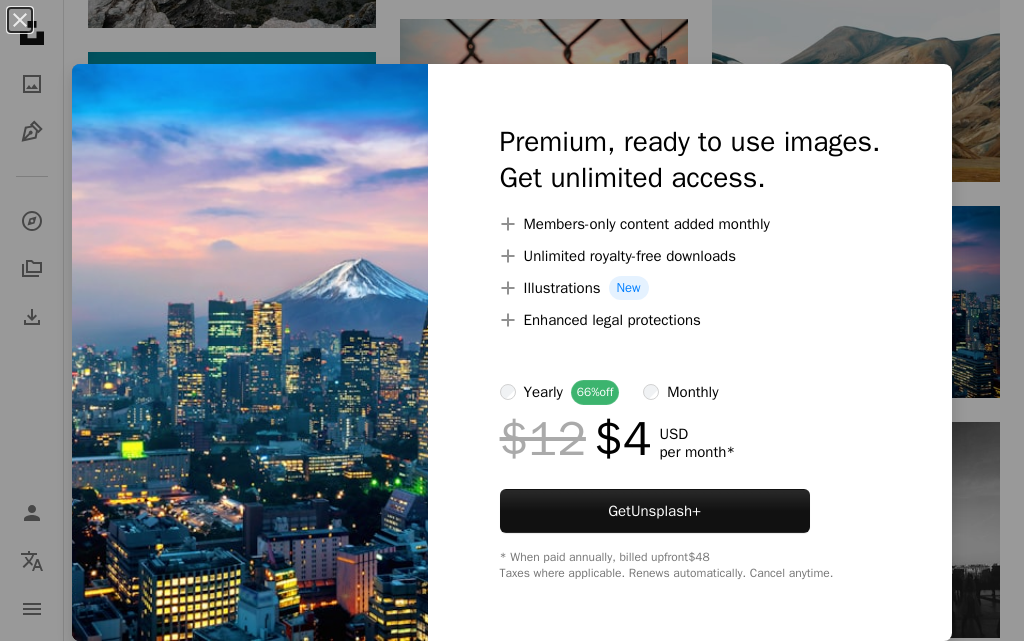 click on "An X shape Premium, ready to use images. Get unlimited access. A plus sign Members-only content added monthly A plus sign Unlimited royalty-free downloads A plus sign Illustrations  New A plus sign Enhanced legal protections yearly 66%  off monthly $12   $4 USD per month * Get  Unsplash+ * When paid annually, billed upfront  $48 Taxes where applicable. Renews automatically. Cancel anytime." at bounding box center (512, 320) 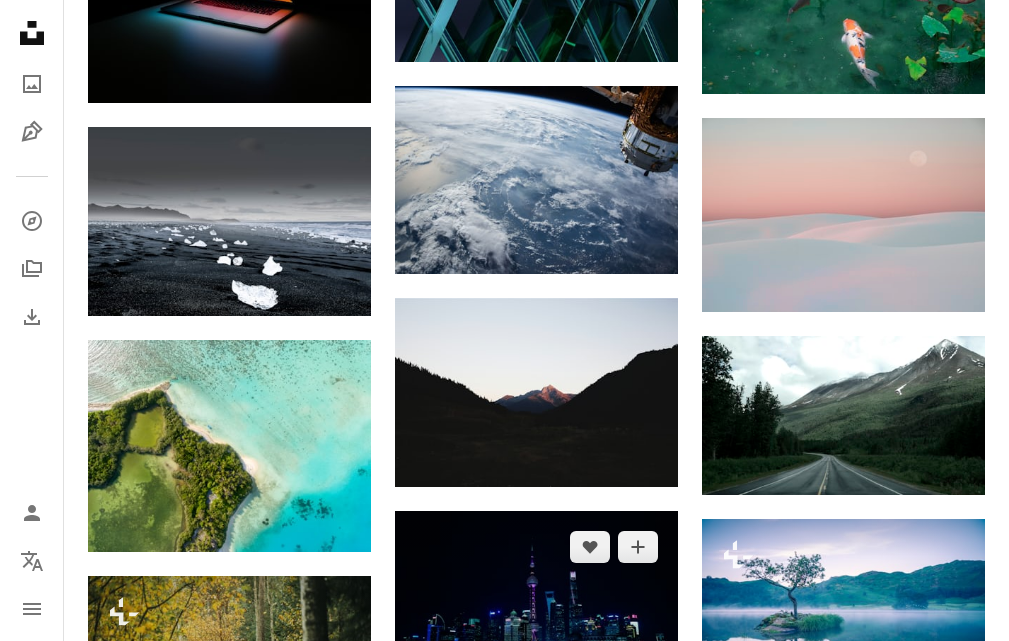 scroll, scrollTop: 9400, scrollLeft: 0, axis: vertical 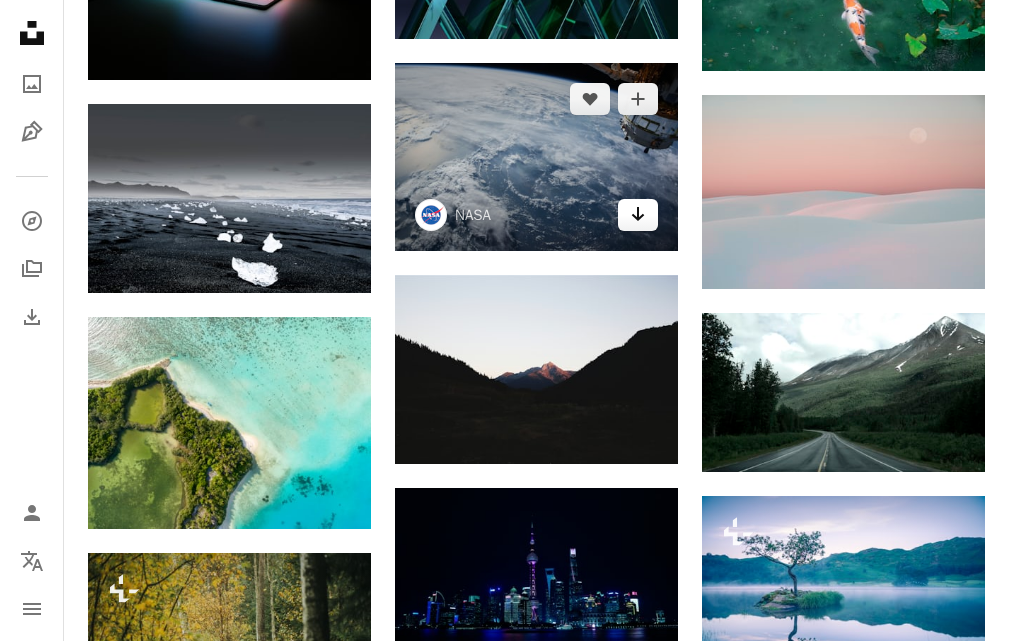 click on "Arrow pointing down" 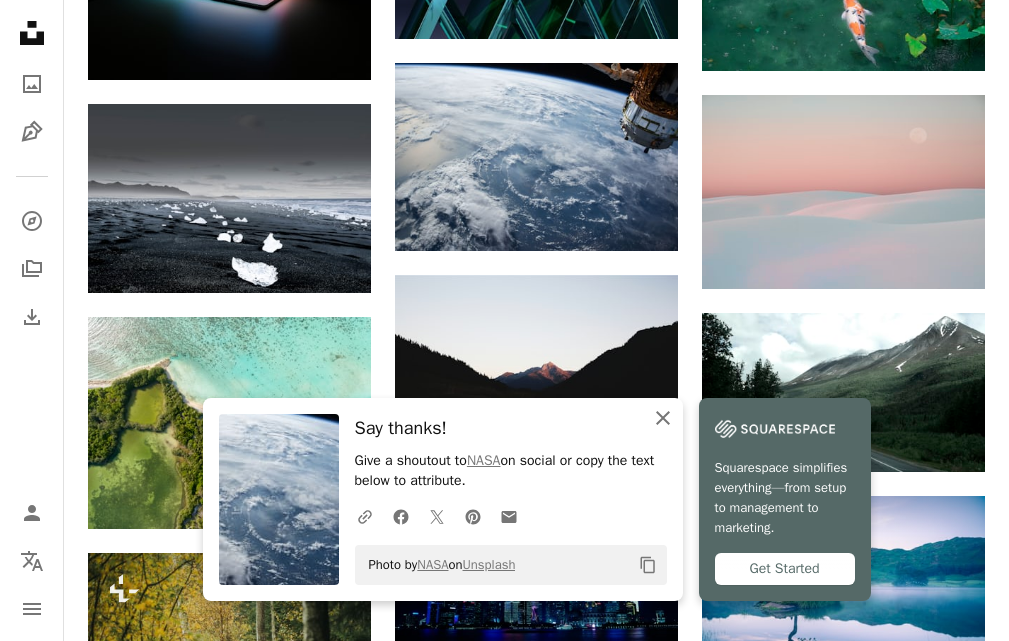 click on "An X shape" 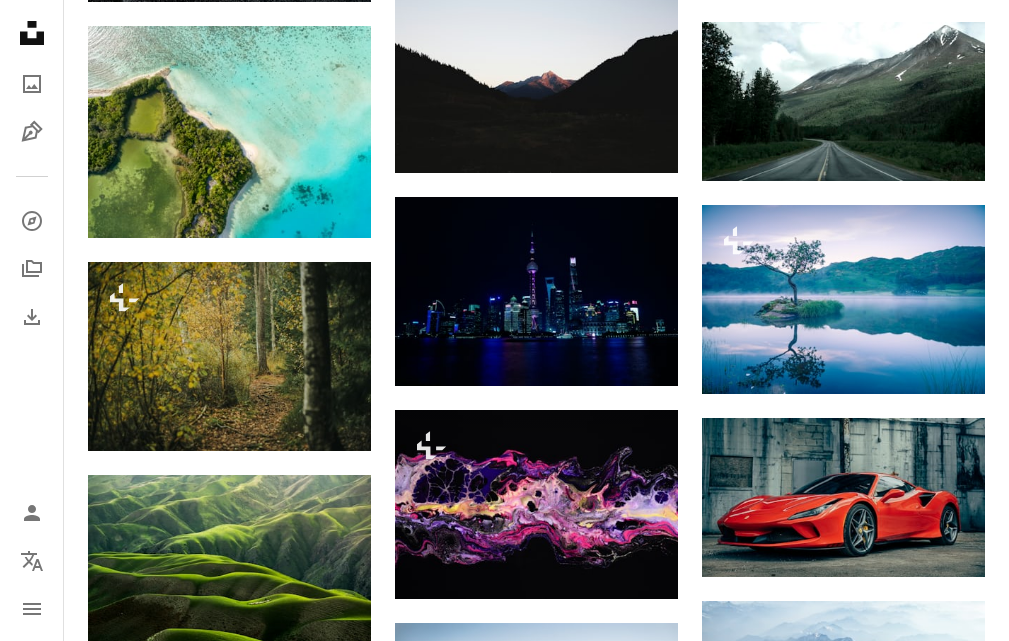 scroll, scrollTop: 9700, scrollLeft: 0, axis: vertical 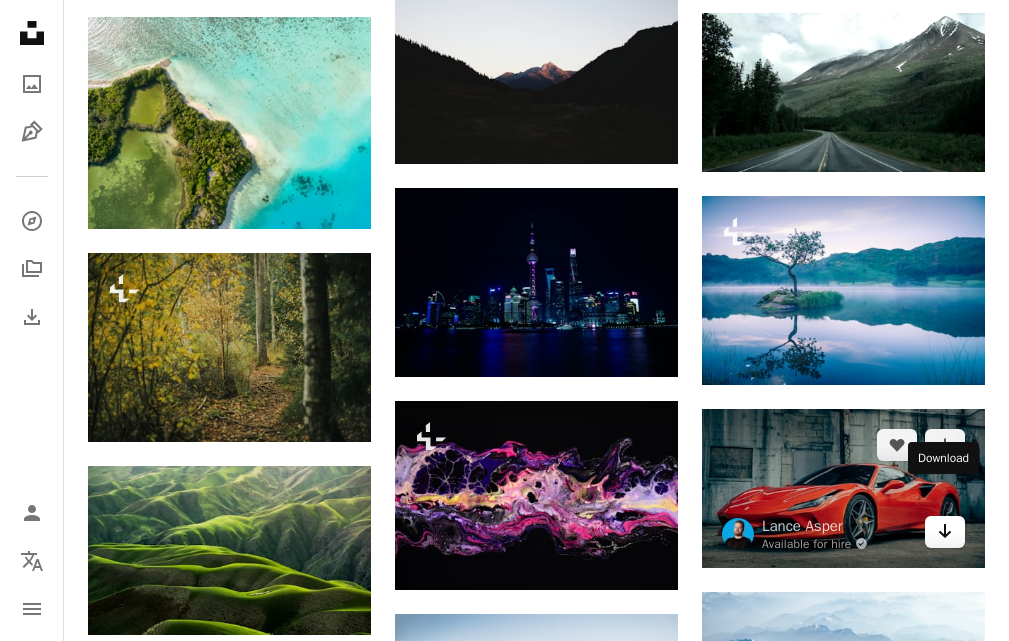 click on "Arrow pointing down" at bounding box center [945, 532] 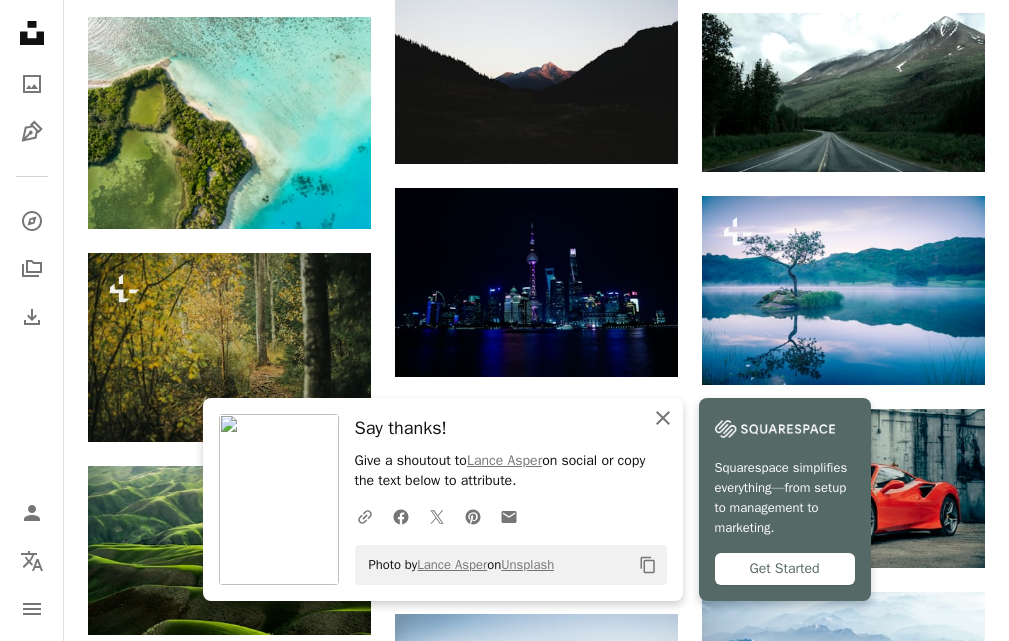 click on "An X shape" 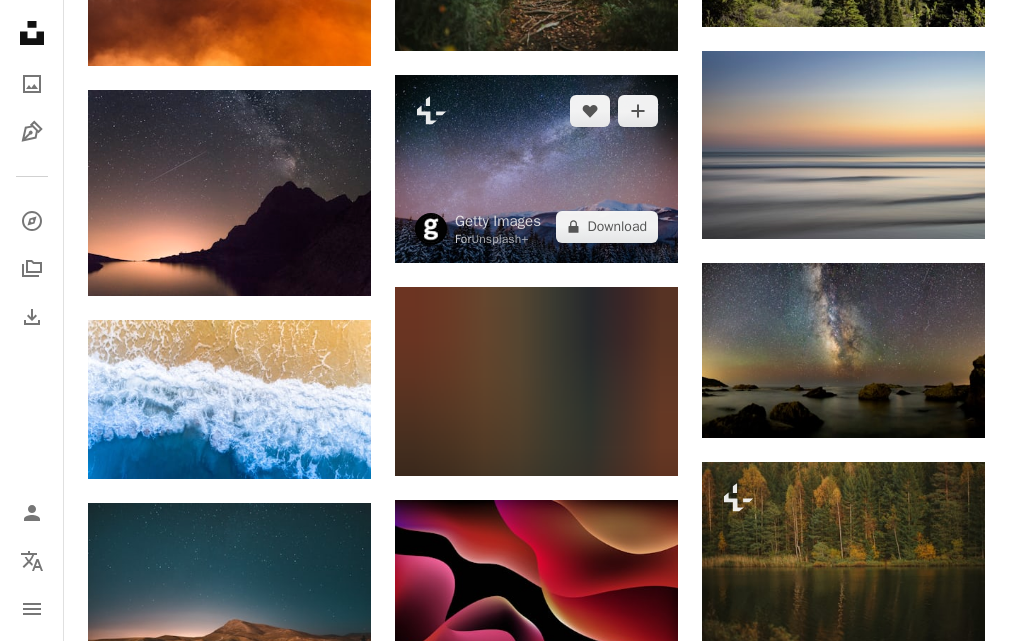scroll, scrollTop: 11100, scrollLeft: 0, axis: vertical 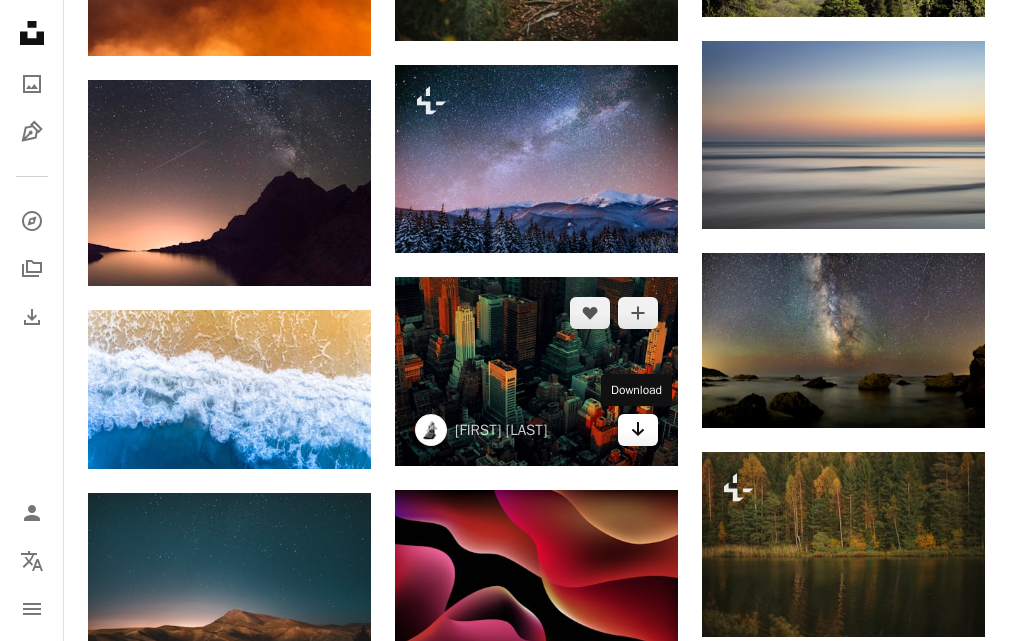 click on "Arrow pointing down" 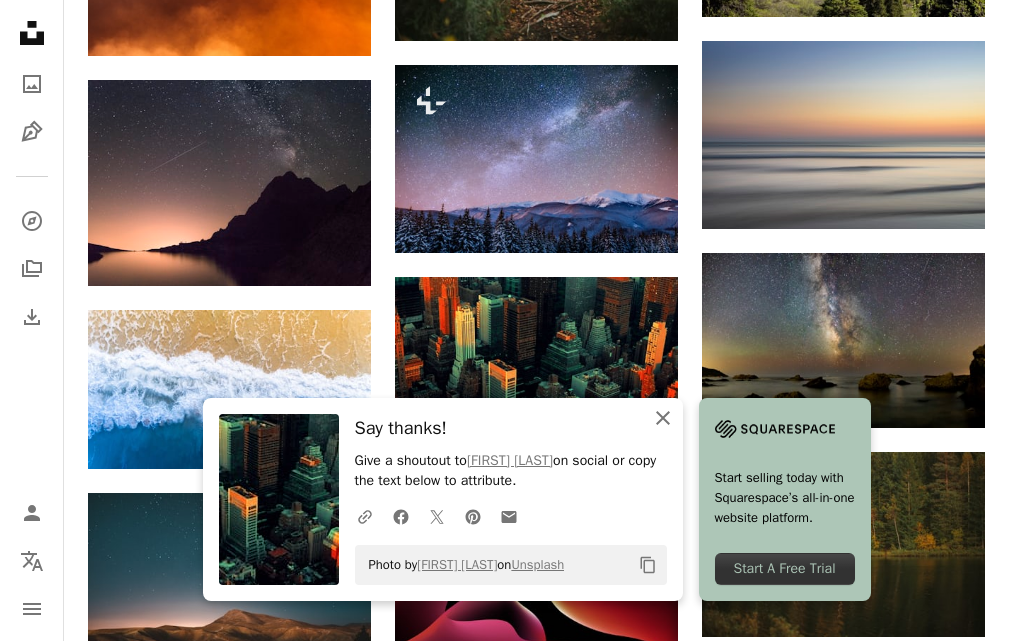 click on "An X shape" 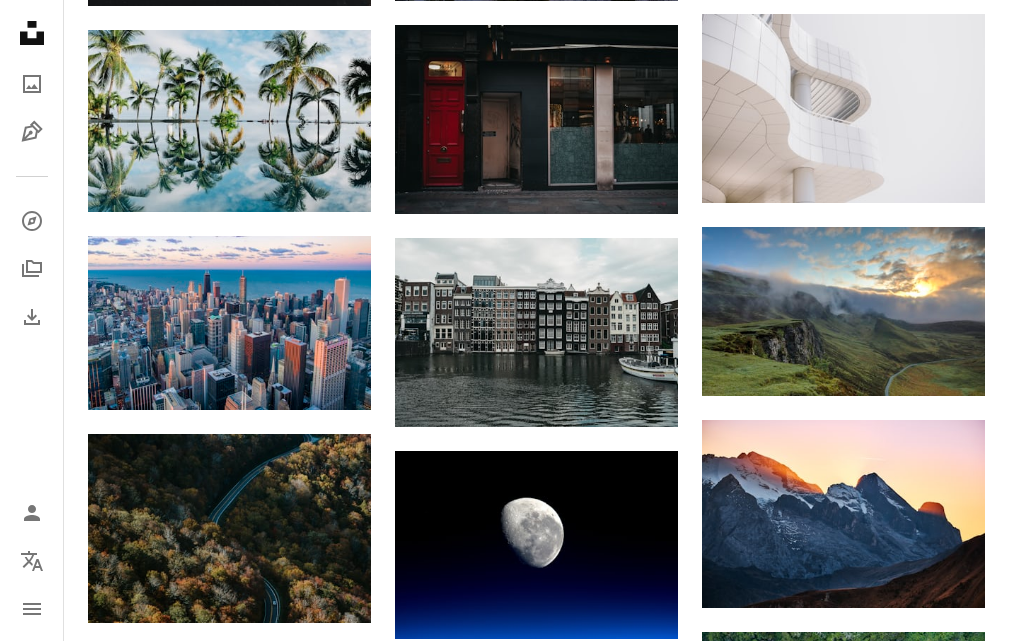 scroll, scrollTop: 12600, scrollLeft: 0, axis: vertical 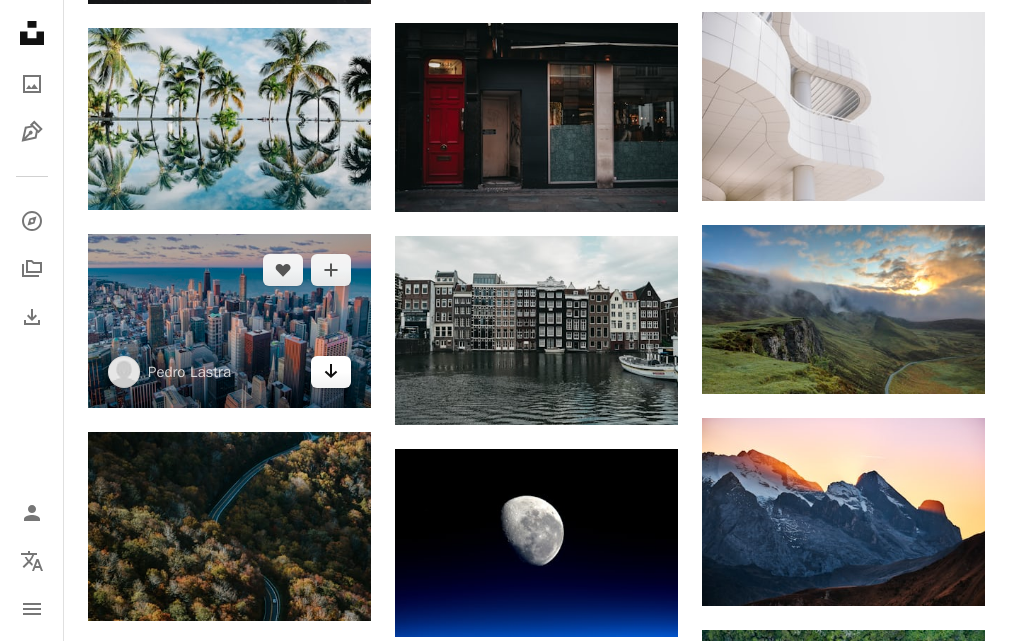 click 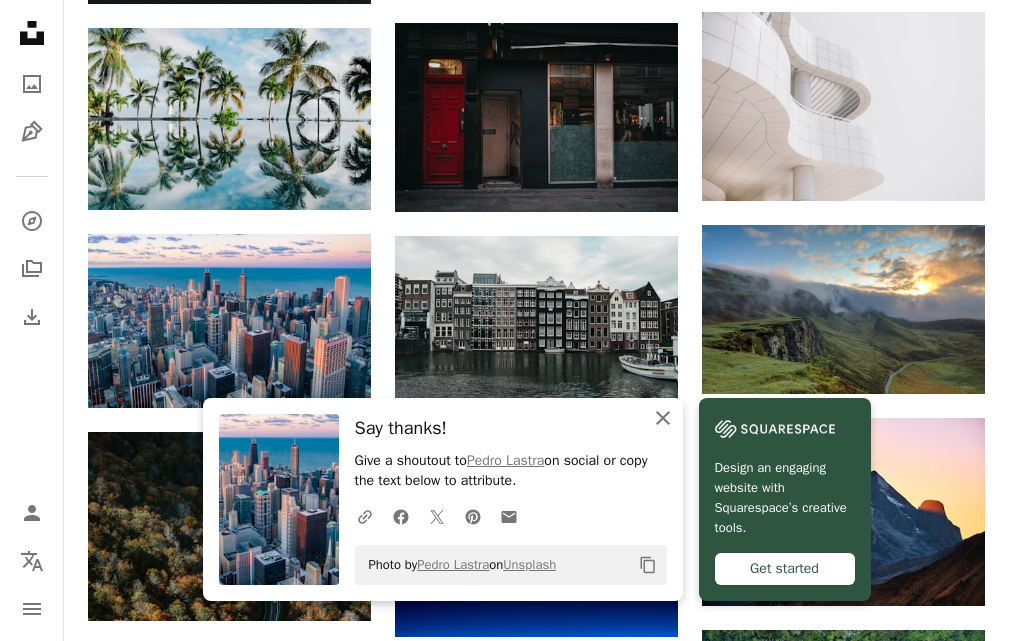 click on "An X shape" 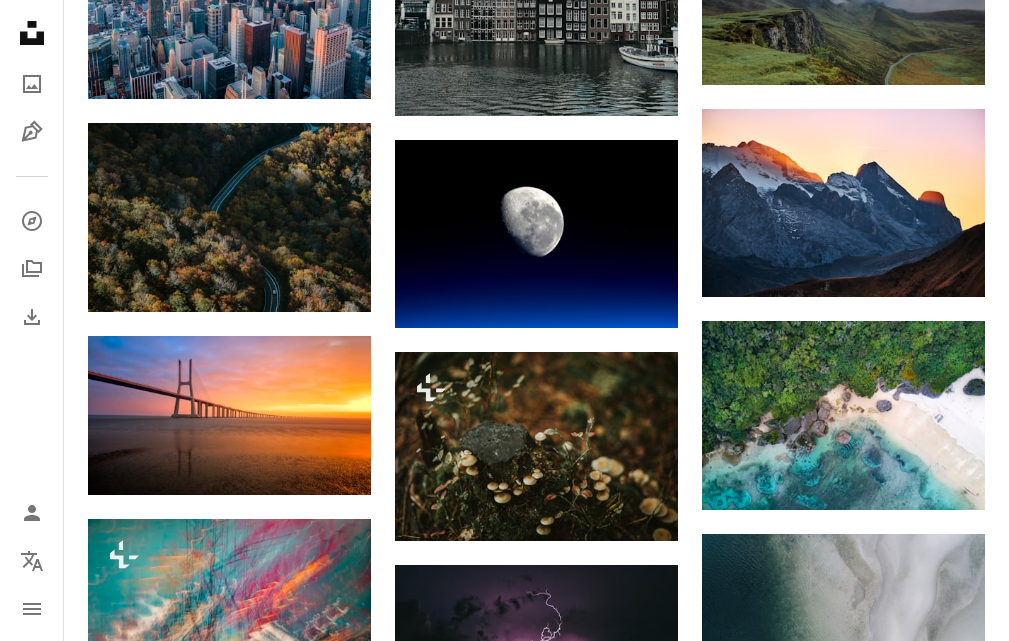 scroll, scrollTop: 12900, scrollLeft: 0, axis: vertical 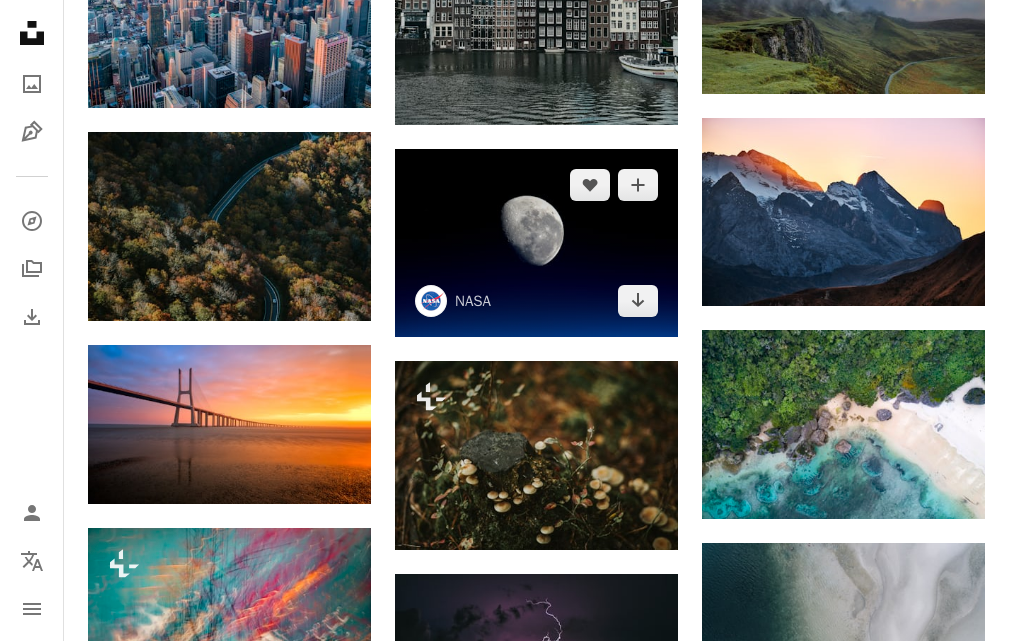 click at bounding box center (431, 301) 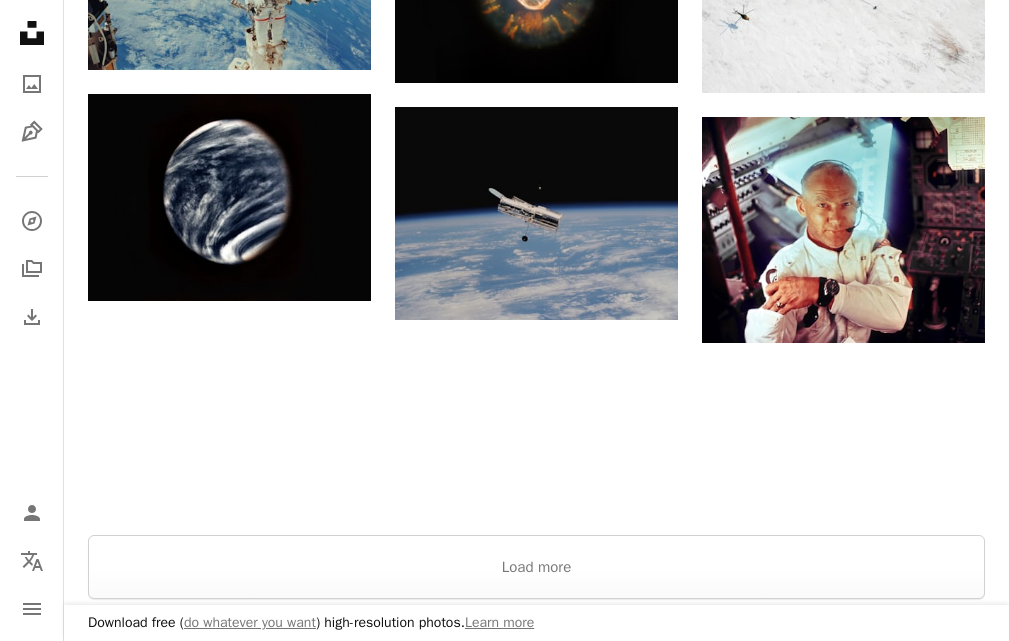 scroll, scrollTop: 1800, scrollLeft: 0, axis: vertical 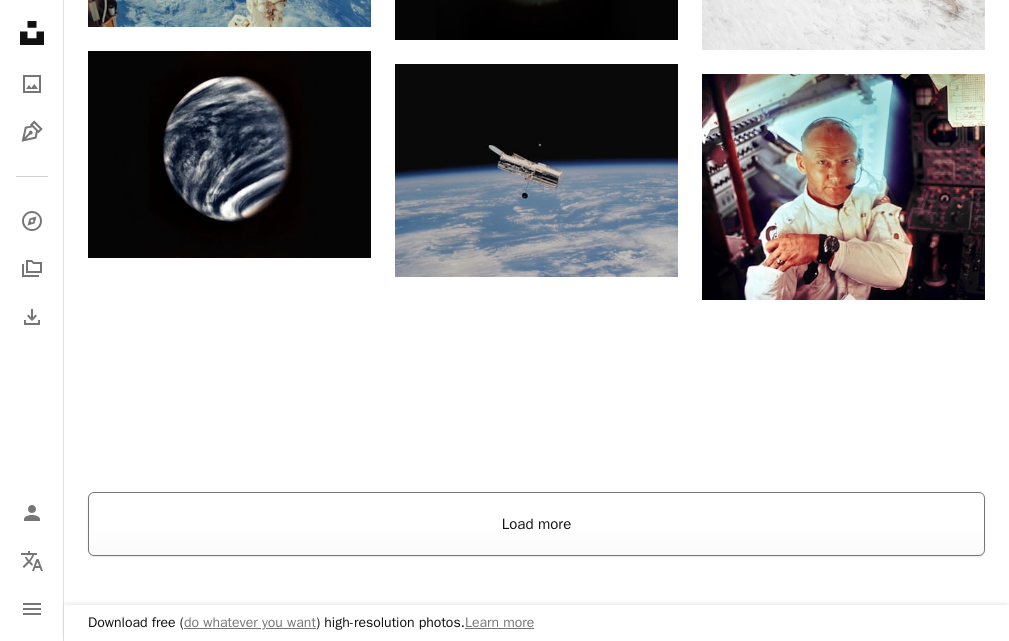 click on "Load more" at bounding box center [536, 524] 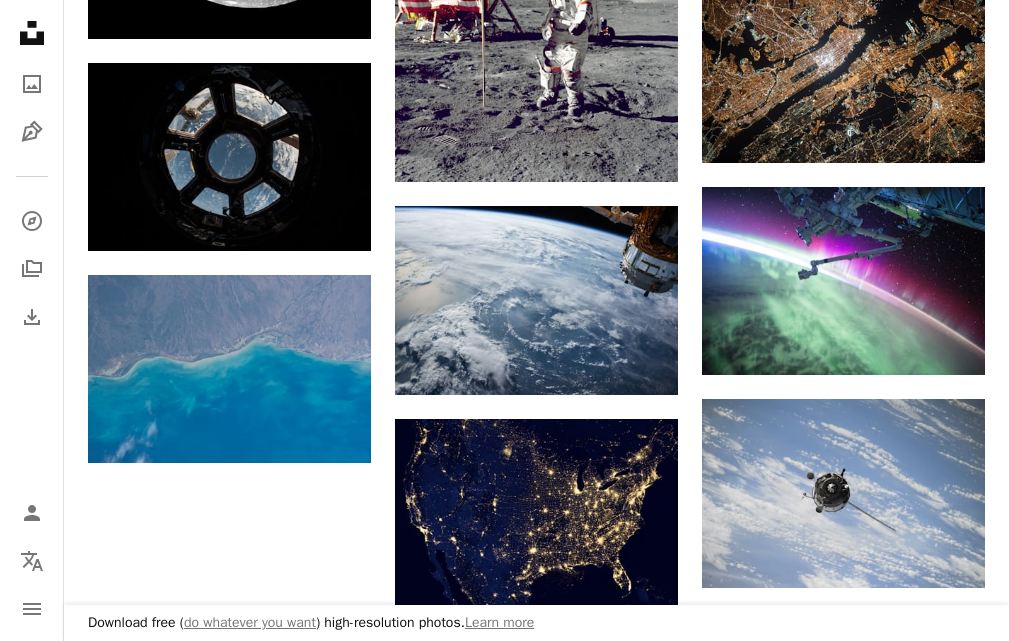 scroll, scrollTop: 6300, scrollLeft: 0, axis: vertical 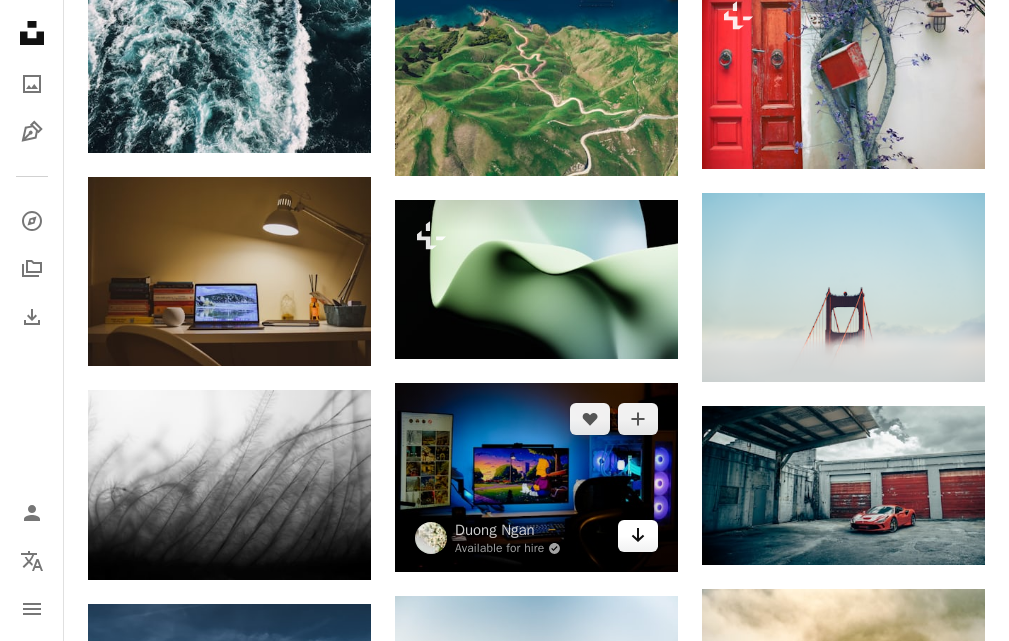 click on "Arrow pointing down" 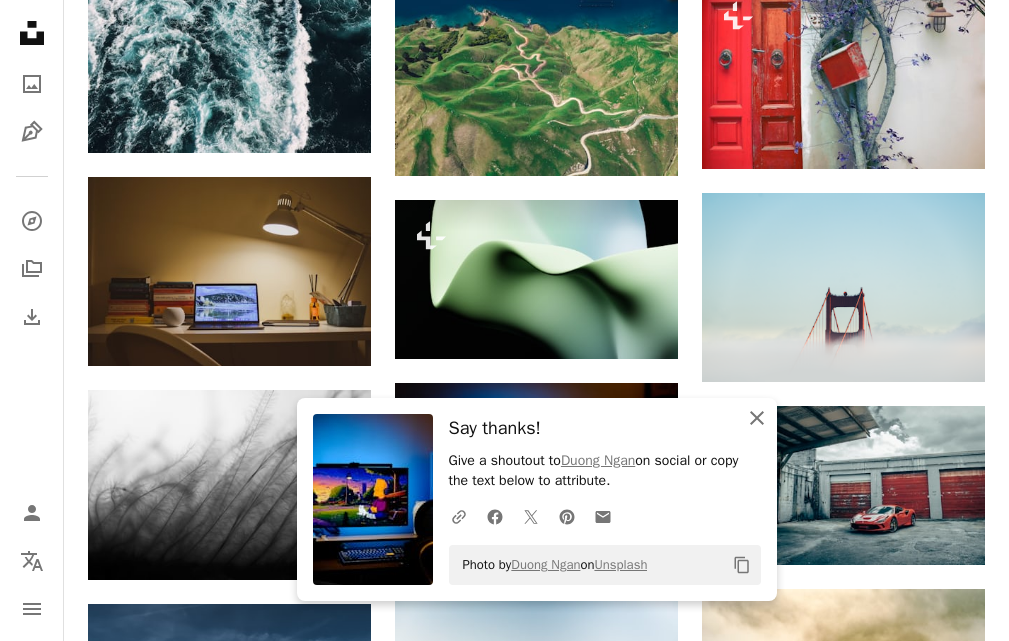 click on "An X shape" 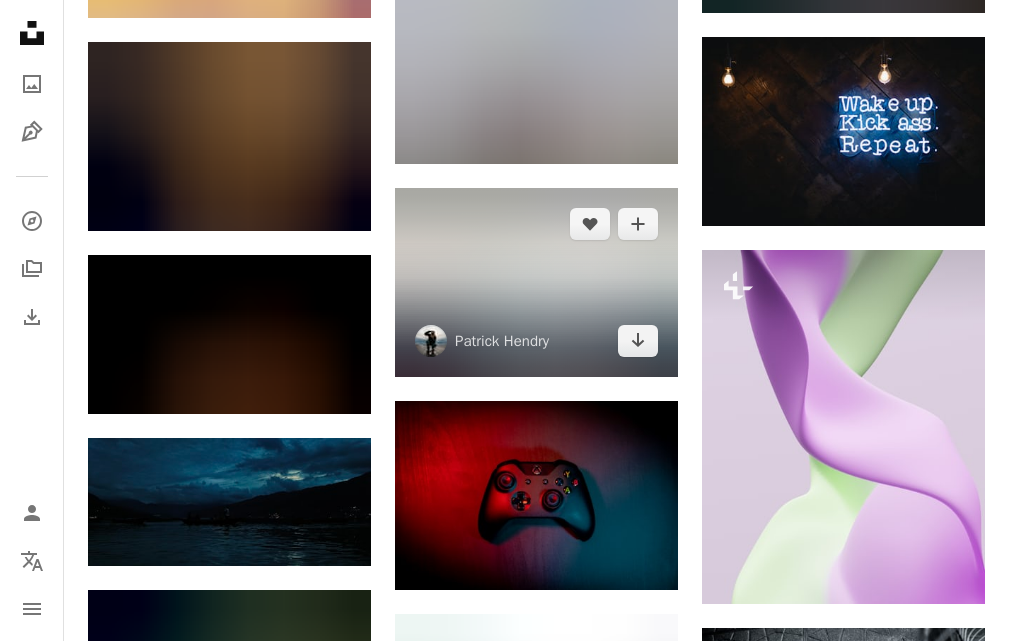 scroll, scrollTop: 15200, scrollLeft: 0, axis: vertical 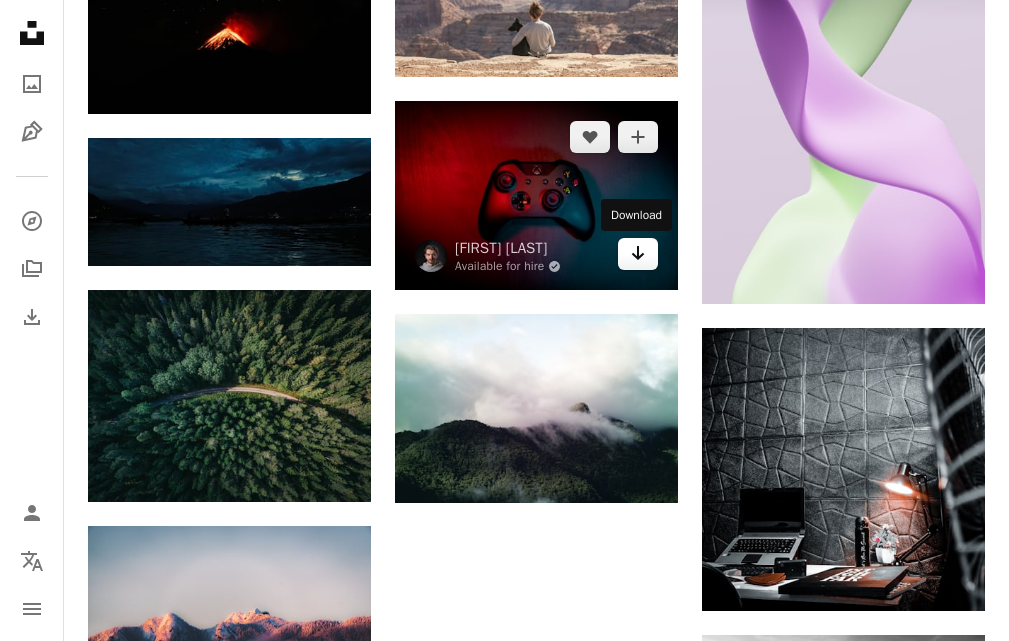 click on "Arrow pointing down" 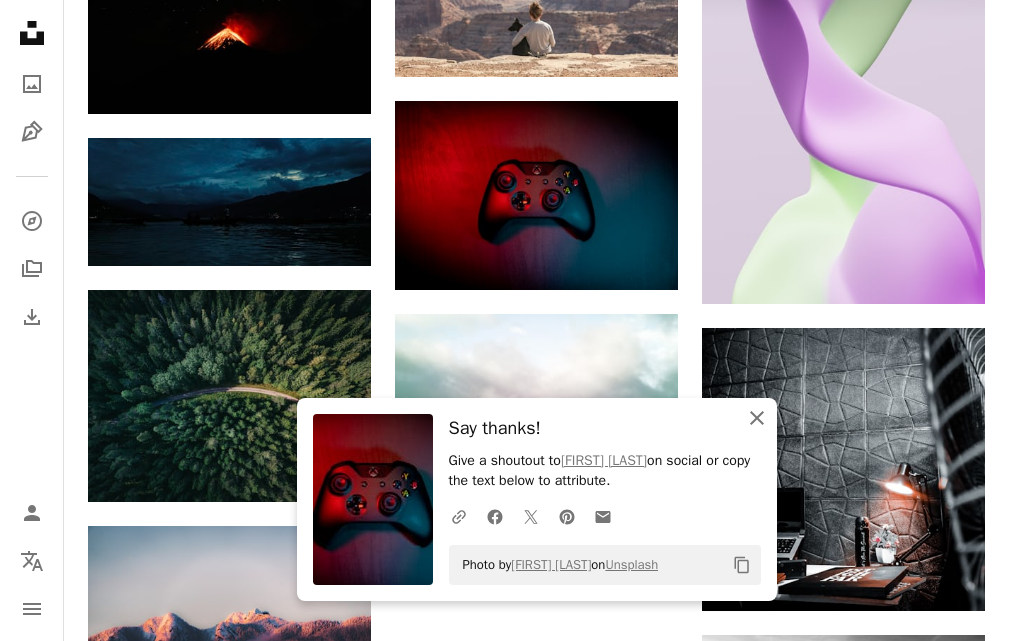 click 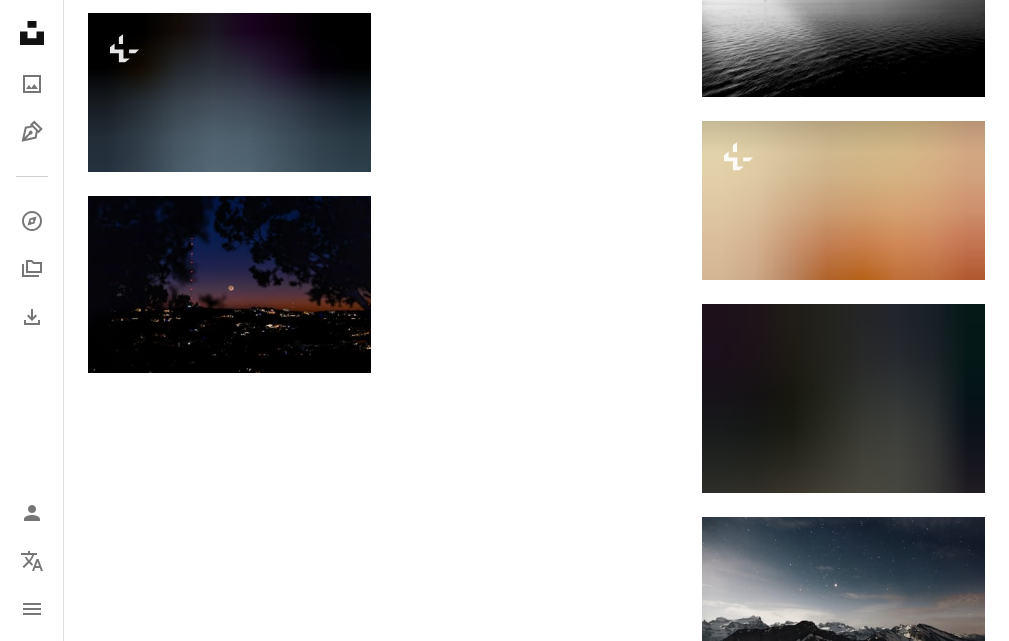 scroll, scrollTop: 16300, scrollLeft: 0, axis: vertical 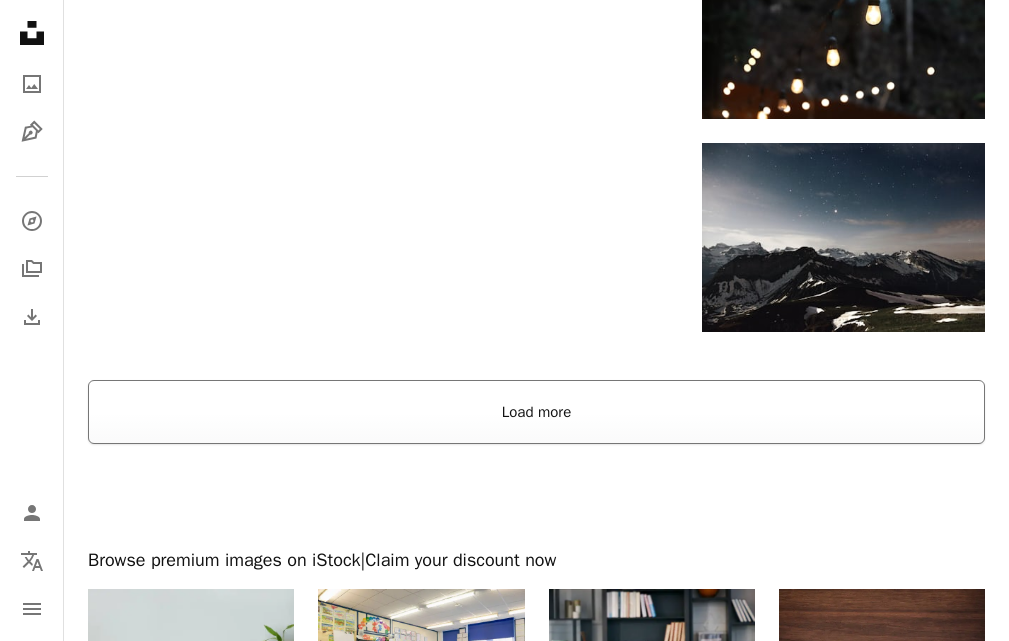click on "Load more" at bounding box center [536, 412] 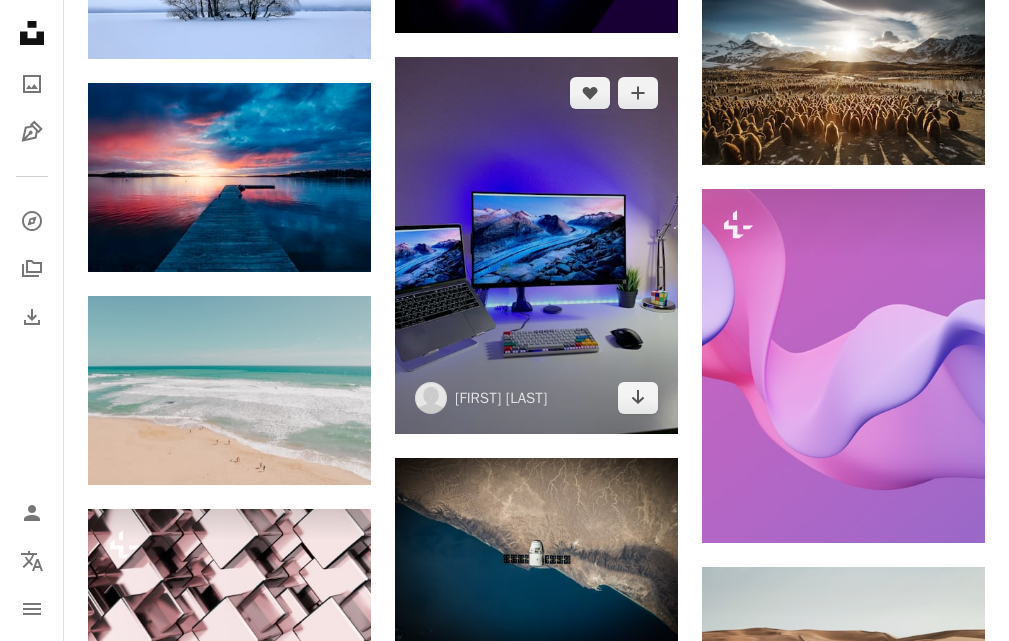 scroll, scrollTop: 16700, scrollLeft: 0, axis: vertical 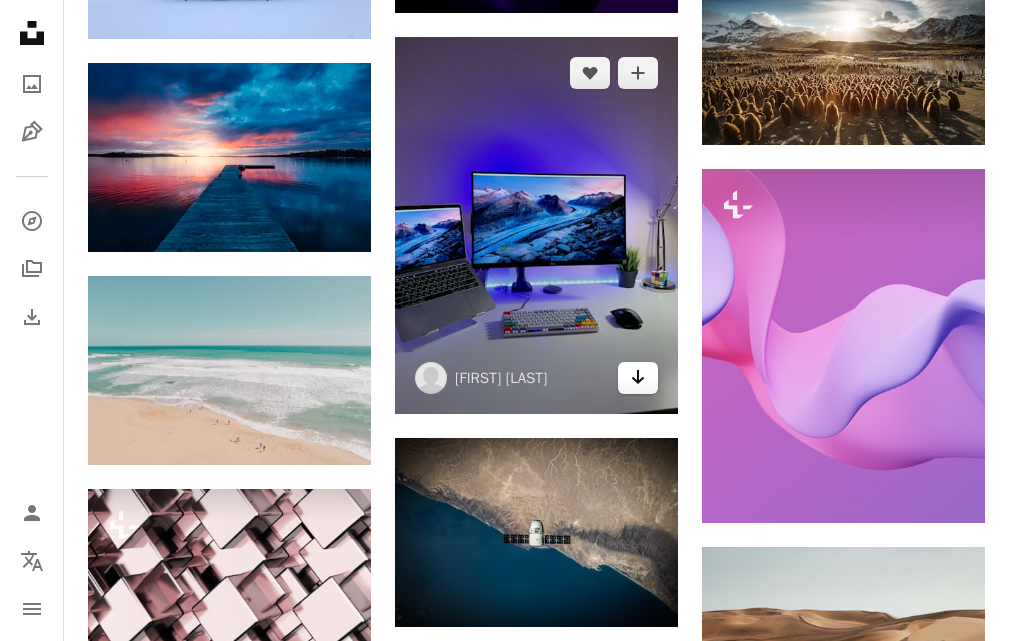 click on "Arrow pointing down" 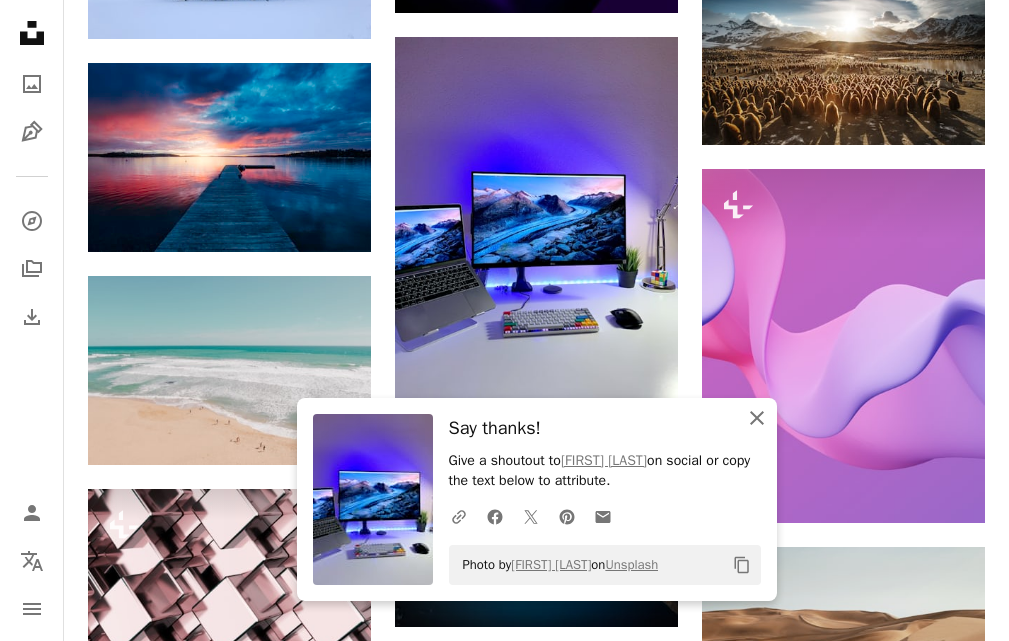 click 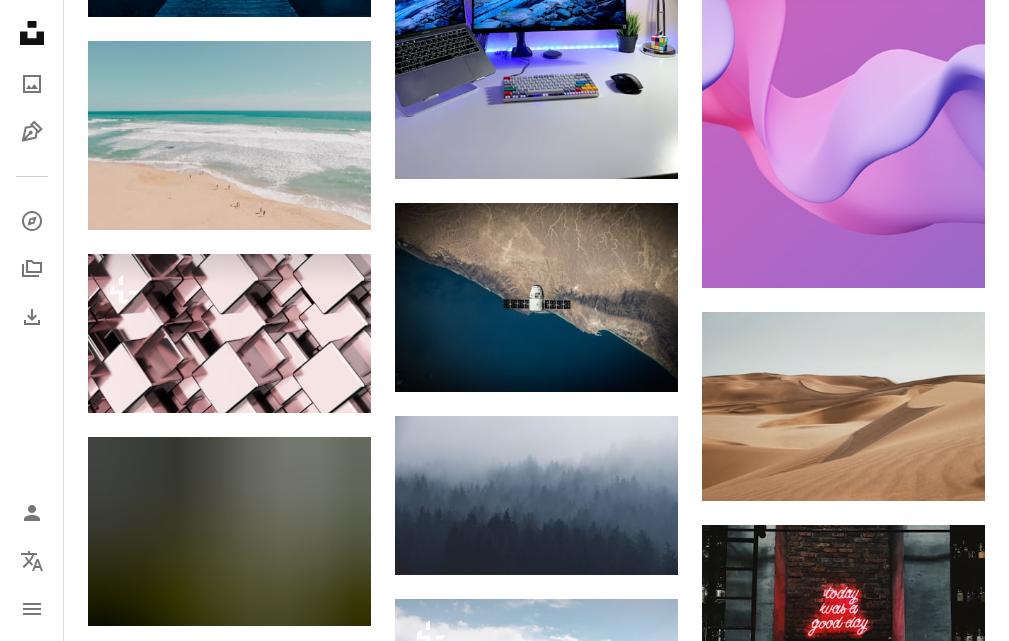 scroll, scrollTop: 17100, scrollLeft: 0, axis: vertical 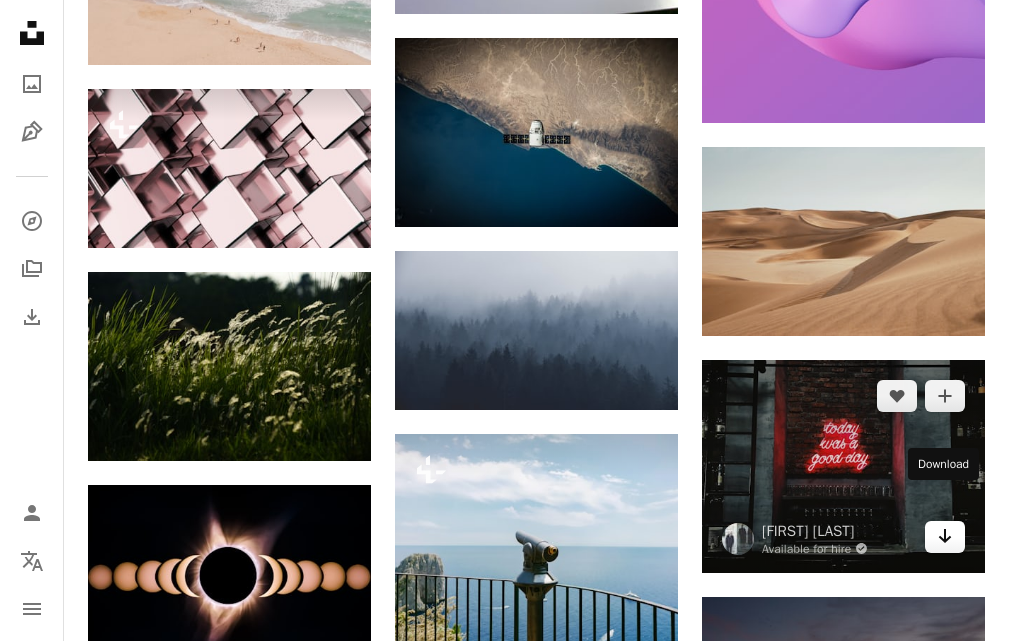 click on "Arrow pointing down" at bounding box center (945, 537) 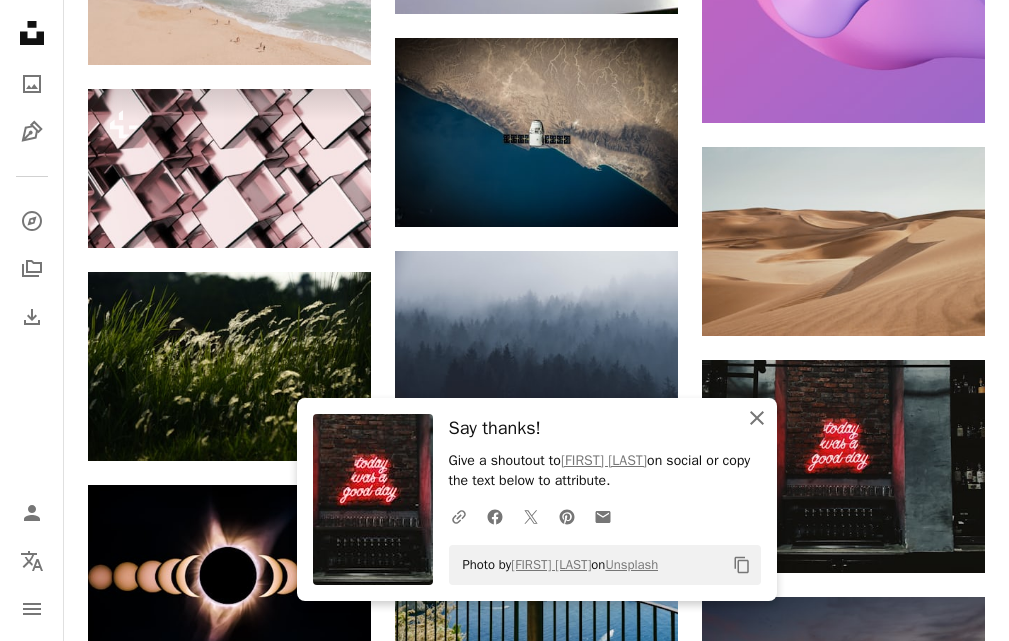 click 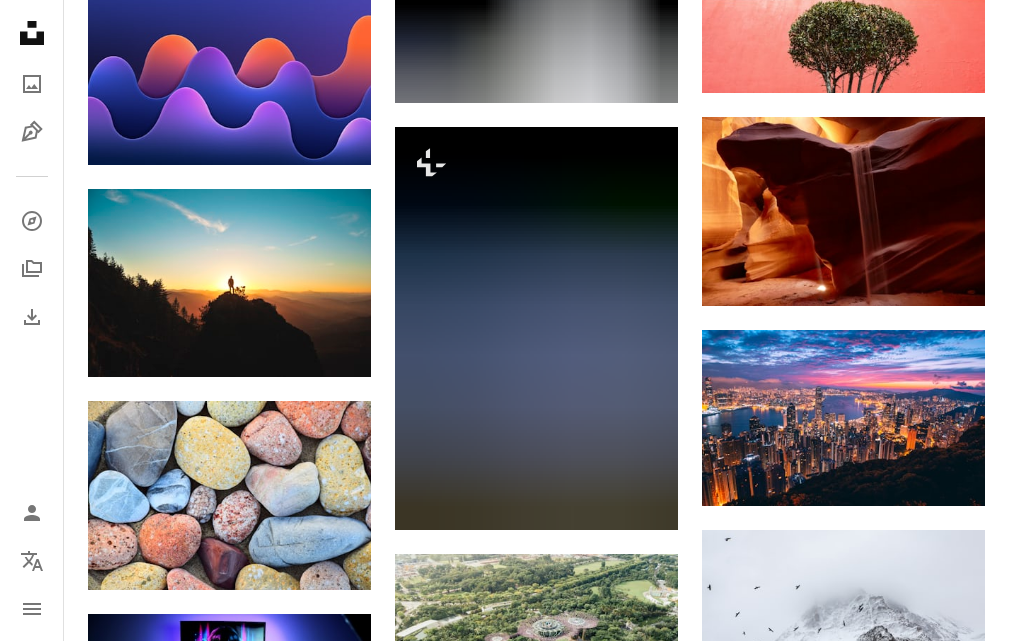 scroll, scrollTop: 19600, scrollLeft: 0, axis: vertical 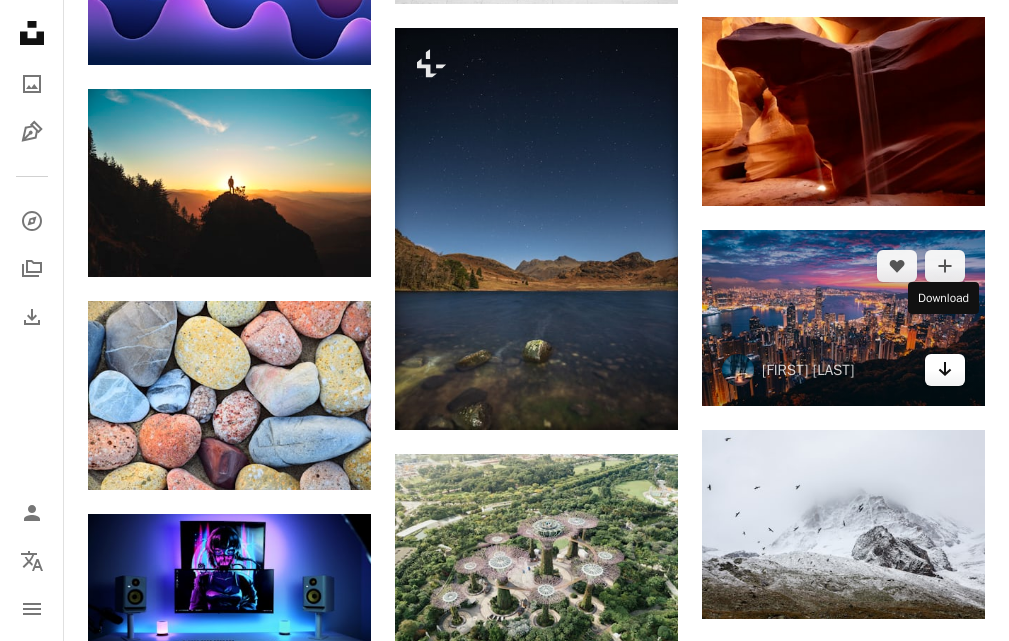 click on "Arrow pointing down" at bounding box center (945, 370) 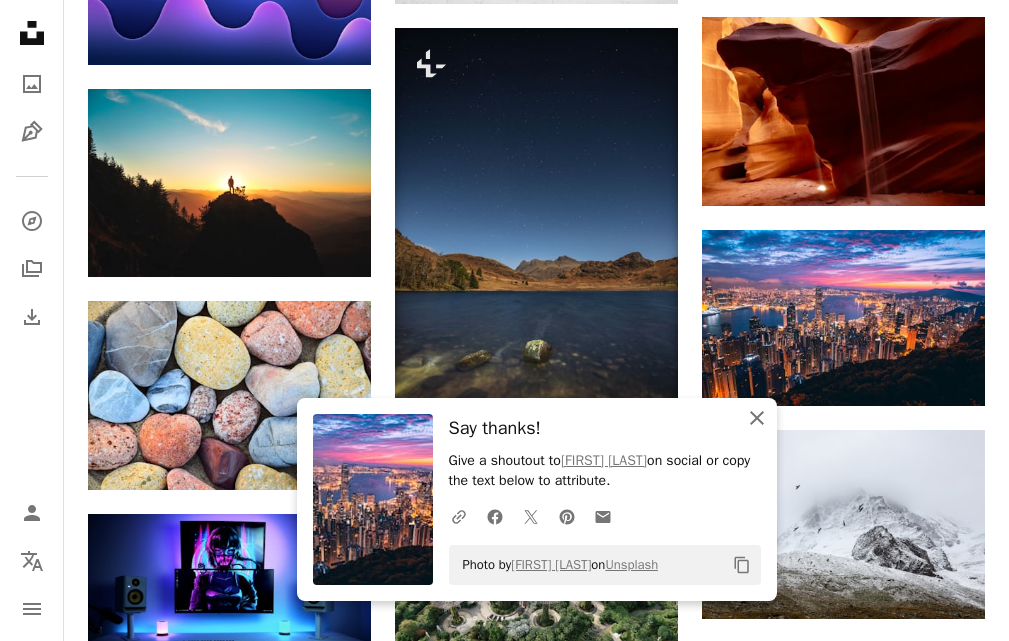 click on "An X shape" 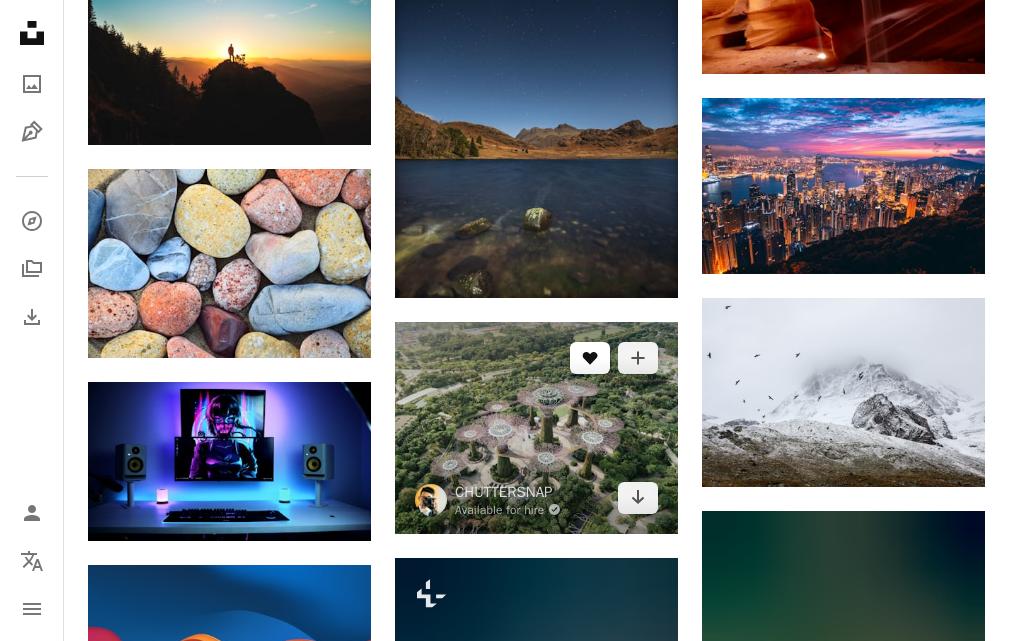 scroll, scrollTop: 19800, scrollLeft: 0, axis: vertical 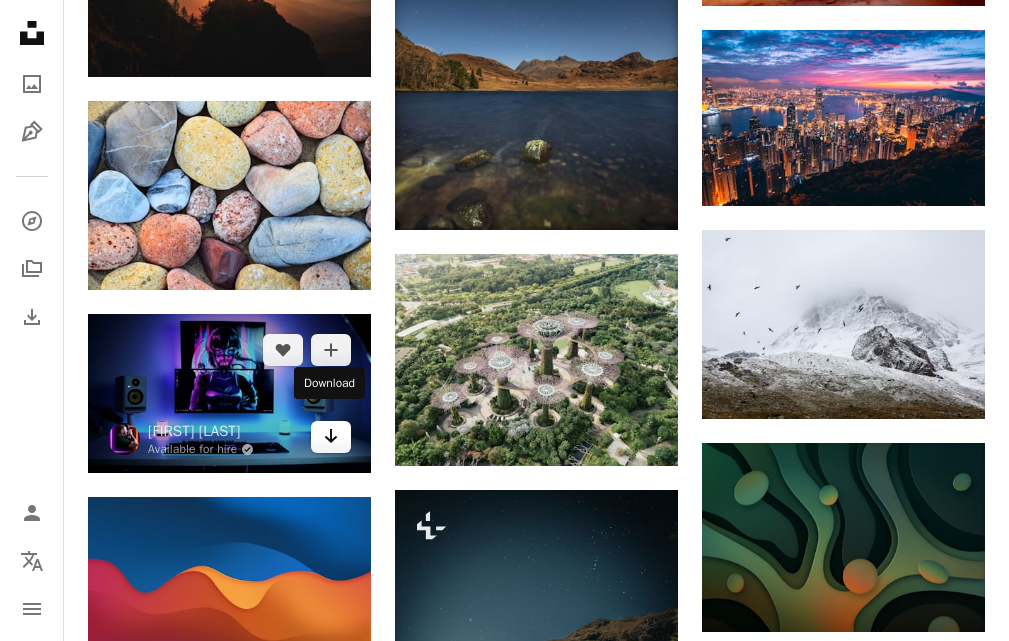click on "Arrow pointing down" at bounding box center (331, 437) 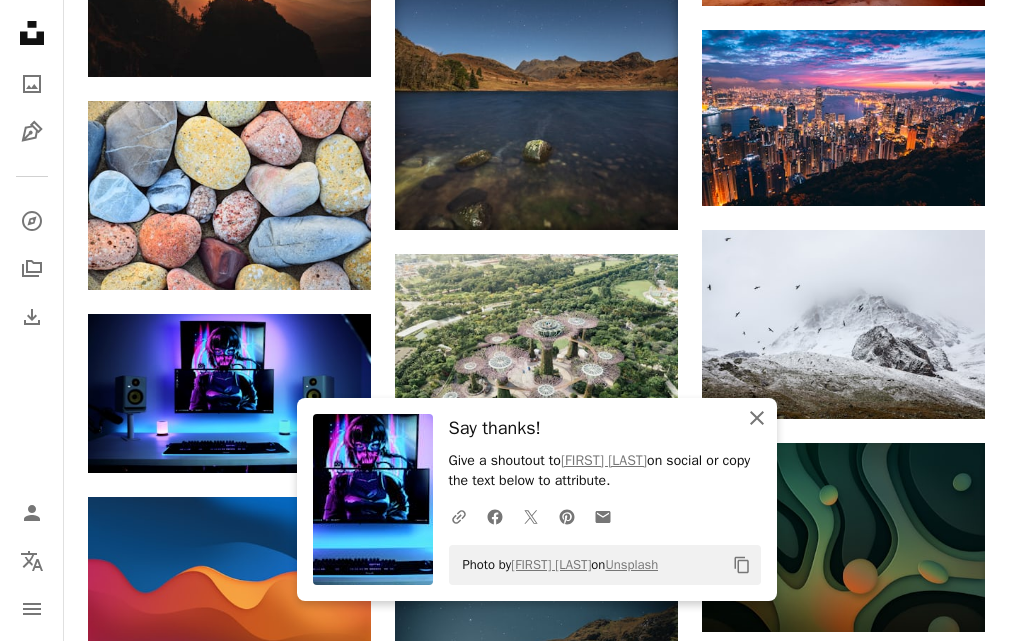 click on "An X shape Close" at bounding box center [757, 418] 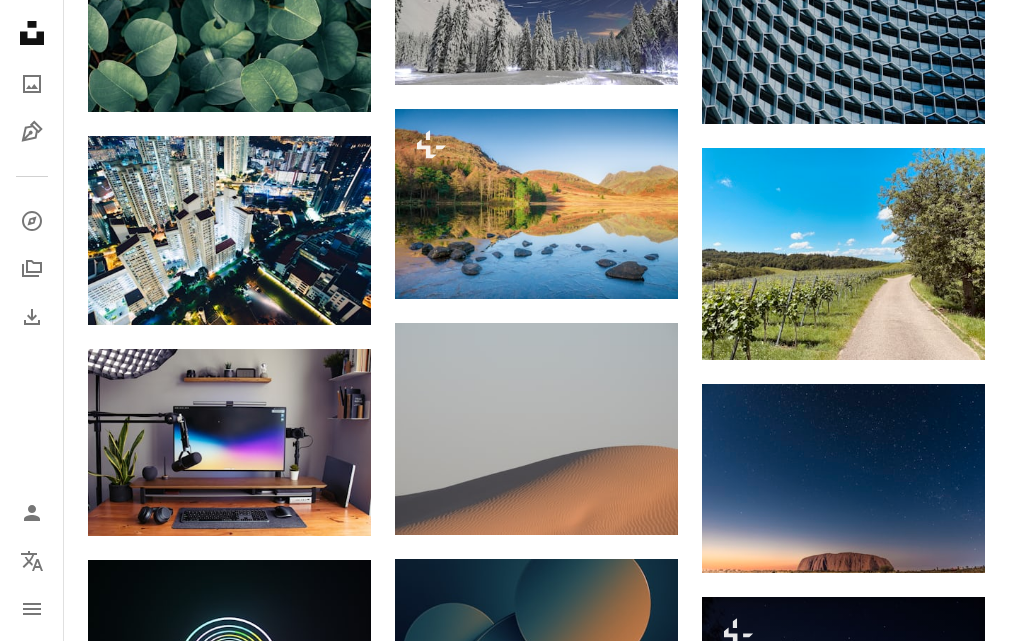 scroll, scrollTop: 22700, scrollLeft: 0, axis: vertical 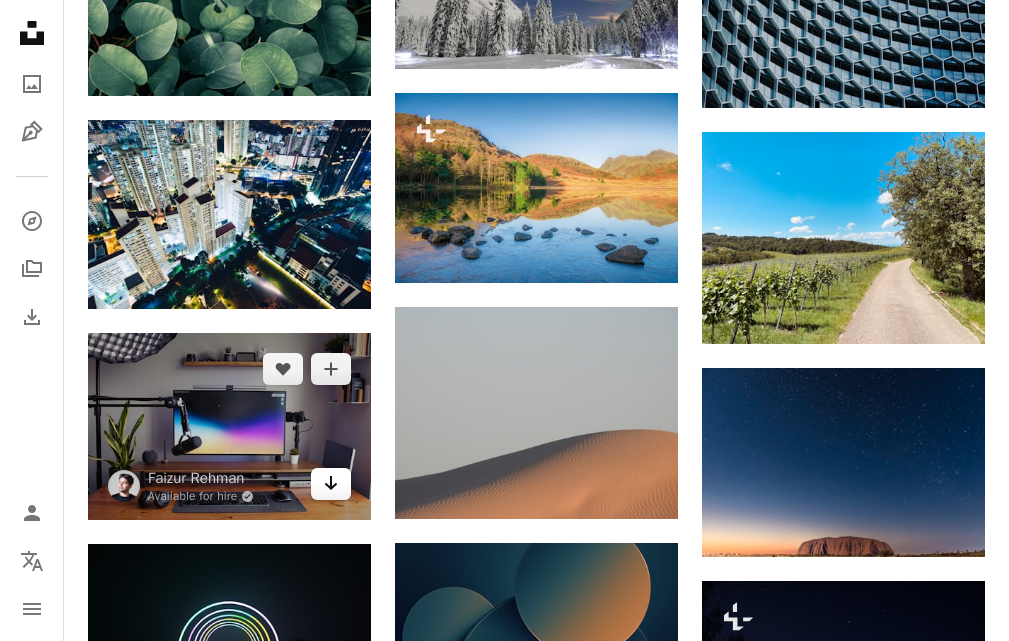 click on "Arrow pointing down" 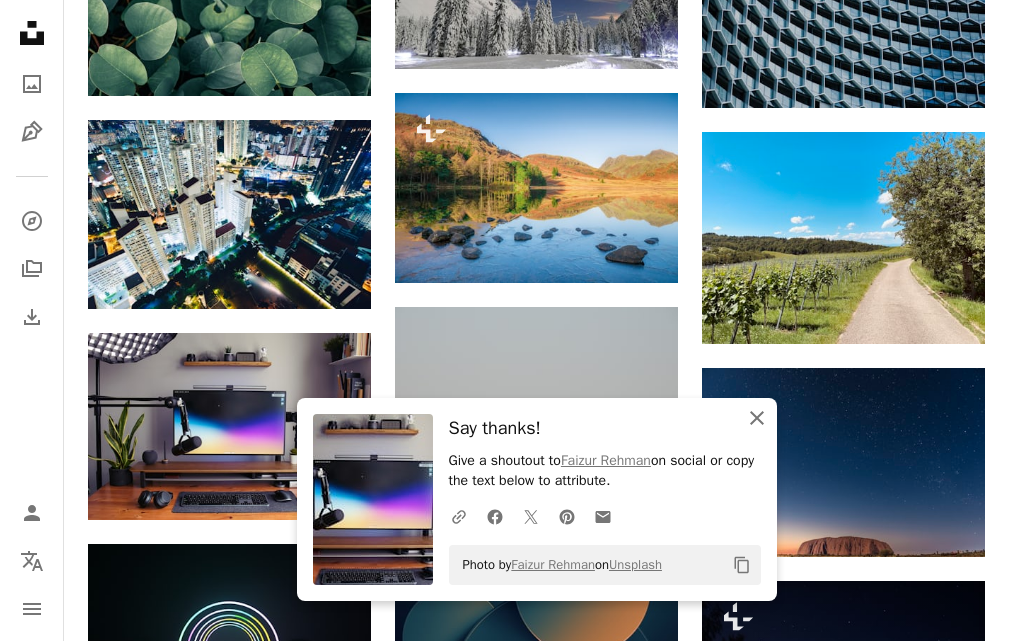 click on "An X shape" 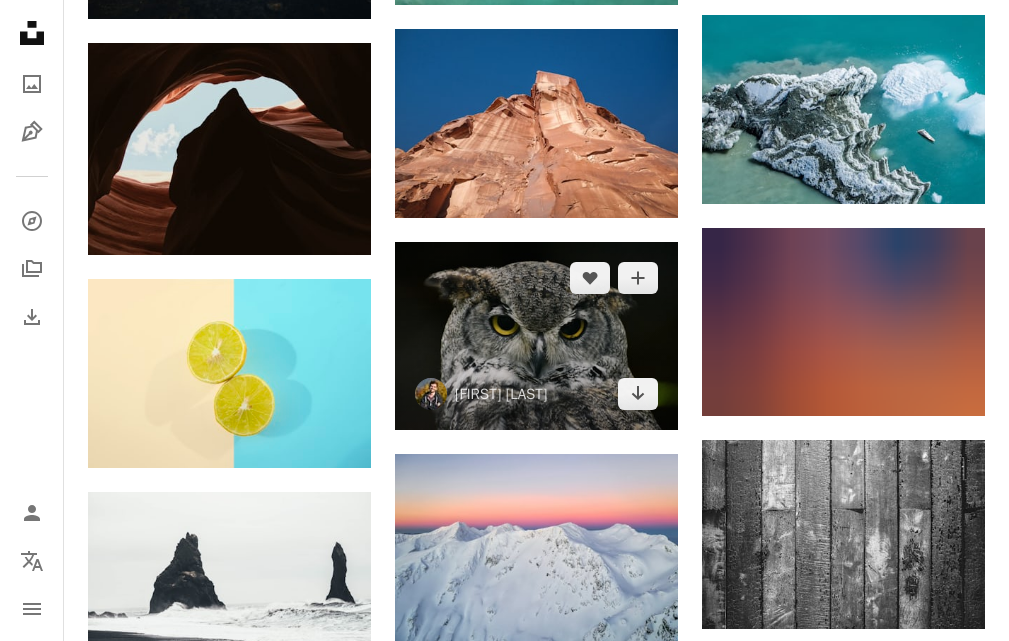 scroll, scrollTop: 28200, scrollLeft: 0, axis: vertical 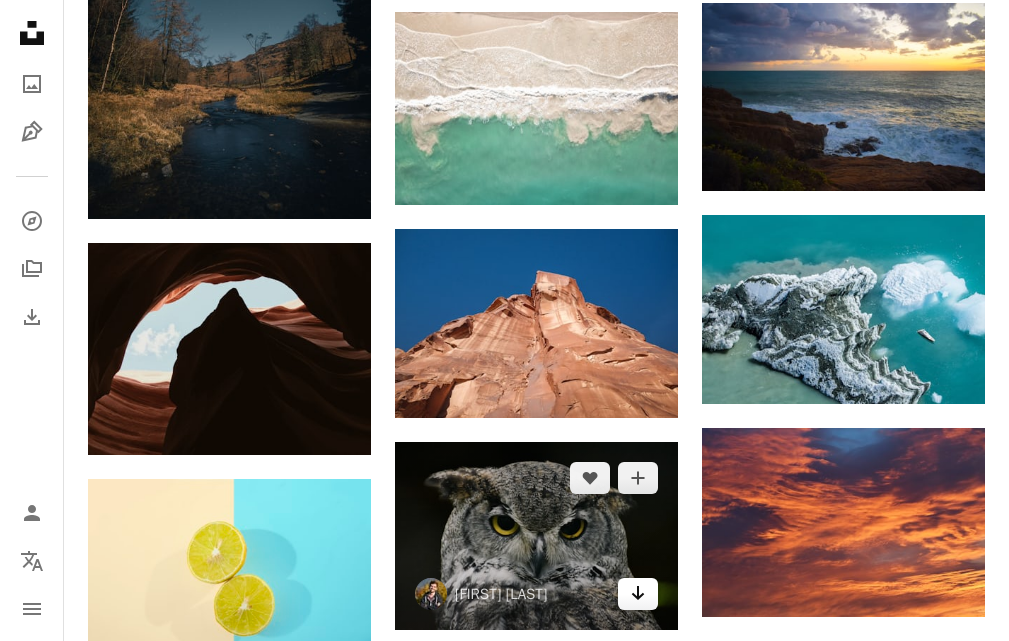 click on "Arrow pointing down" at bounding box center (638, 594) 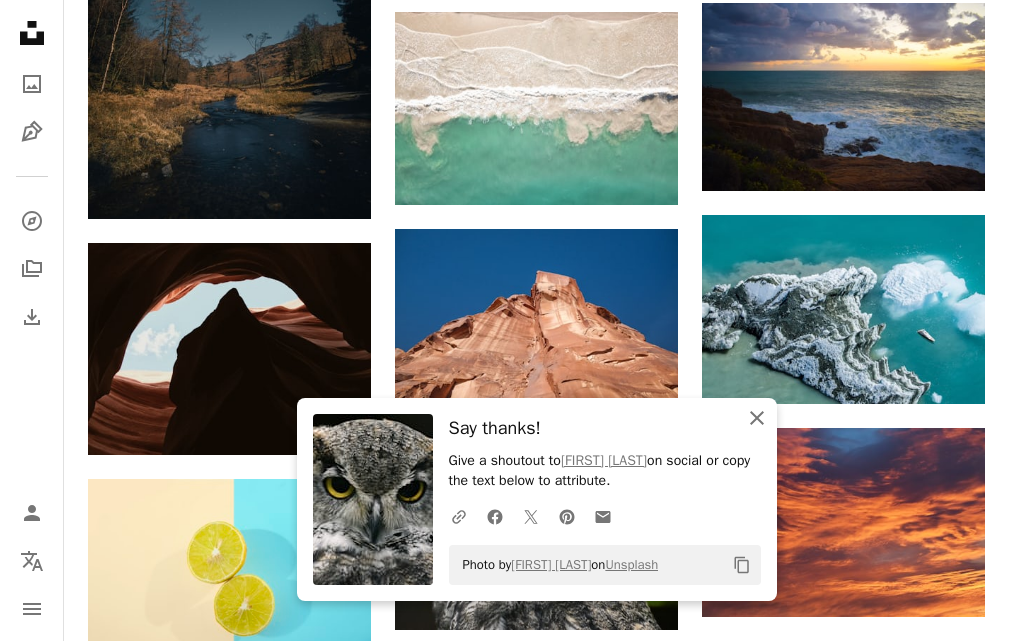 click on "An X shape" 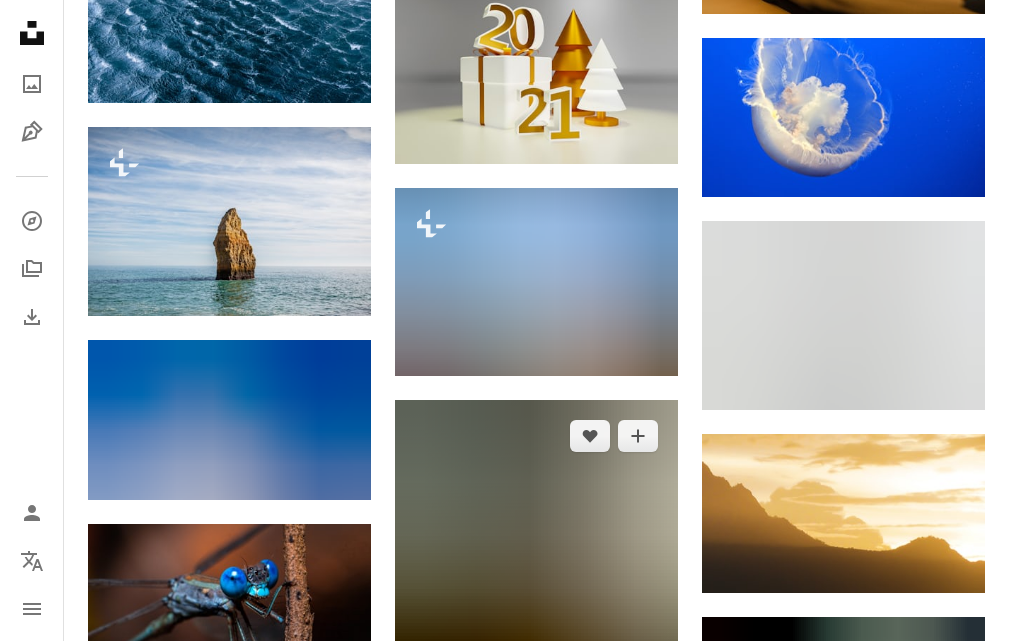 scroll, scrollTop: 36000, scrollLeft: 0, axis: vertical 